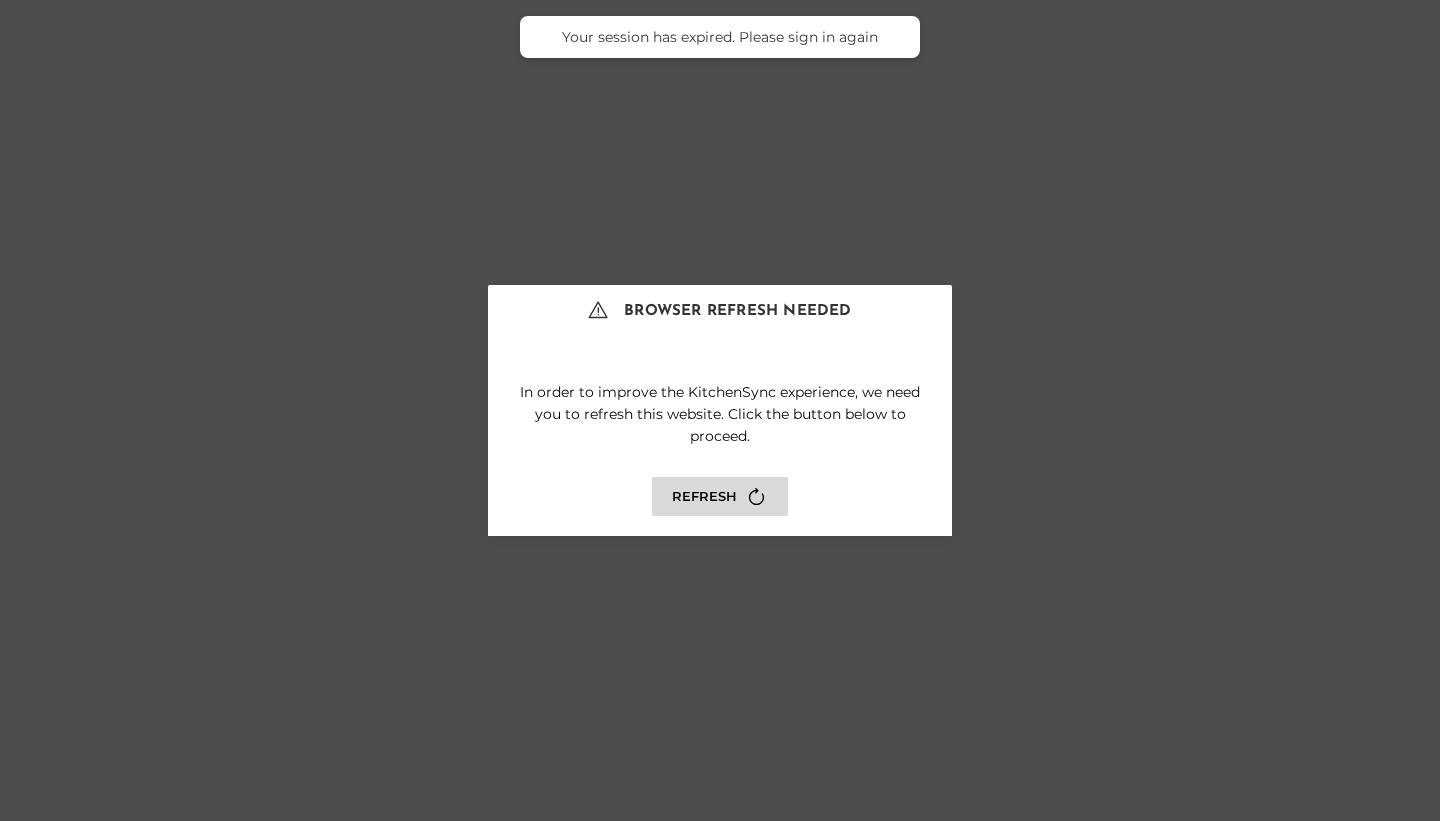 scroll, scrollTop: 0, scrollLeft: 0, axis: both 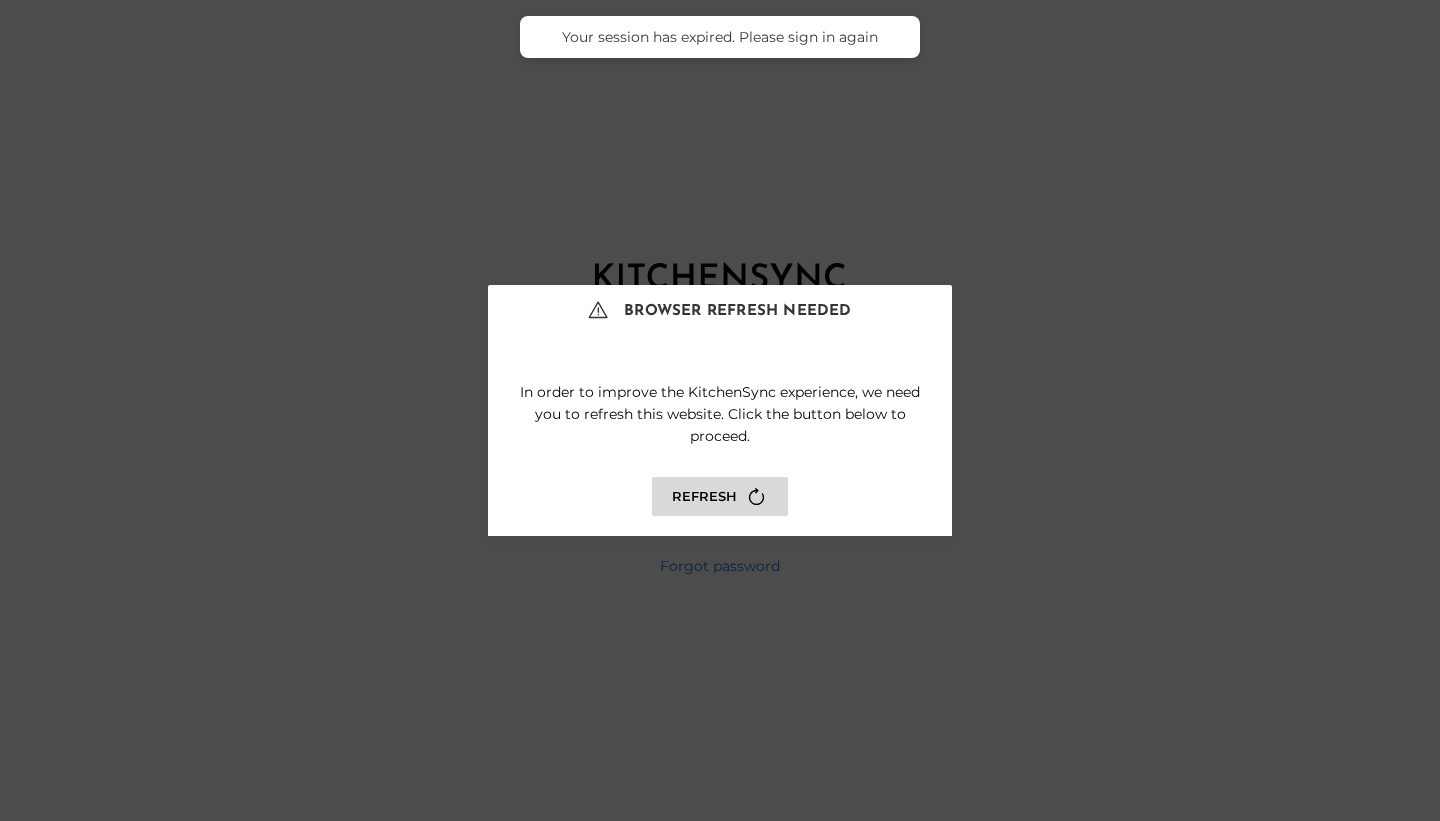 type on "**********" 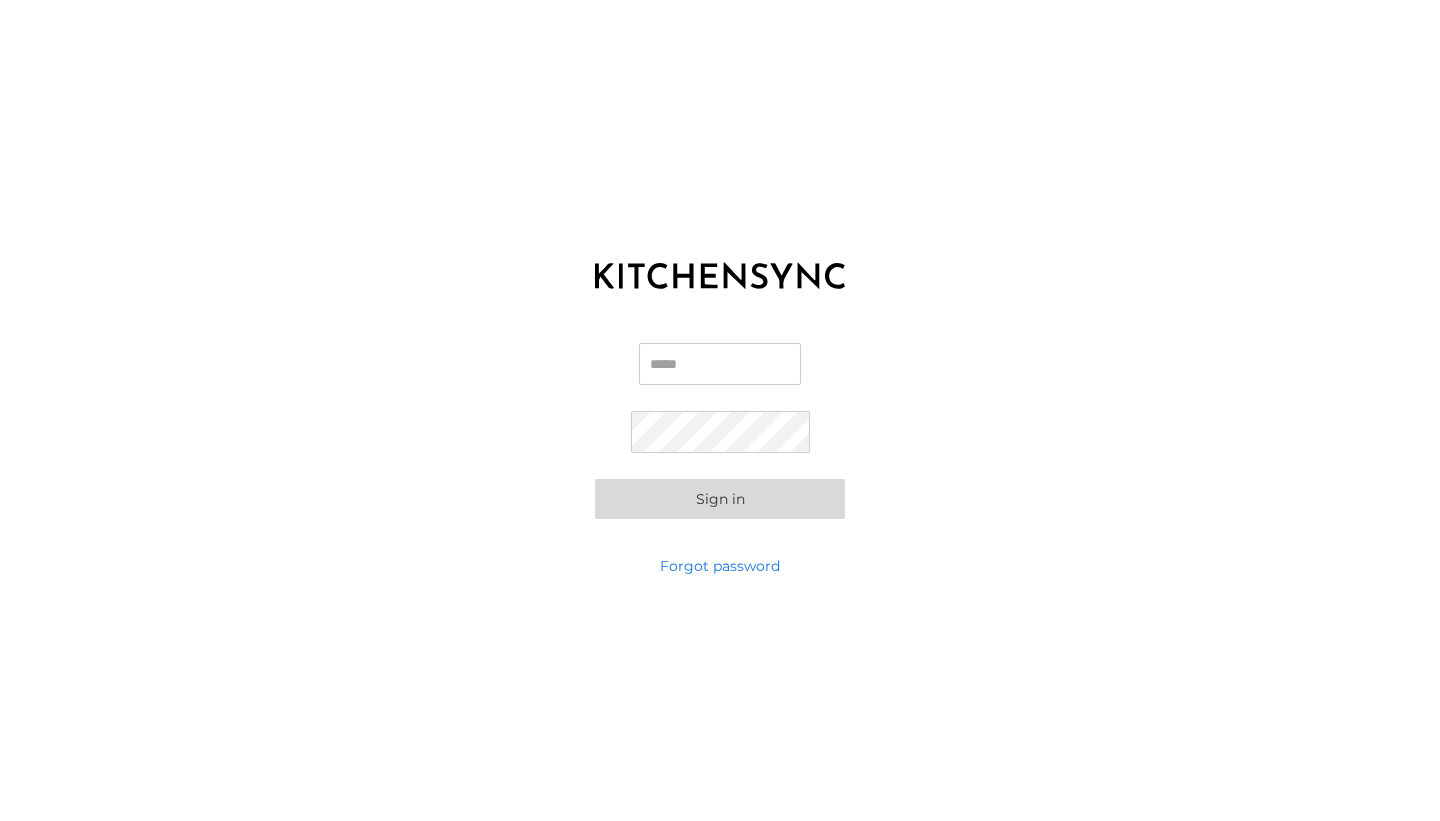 scroll, scrollTop: 0, scrollLeft: 0, axis: both 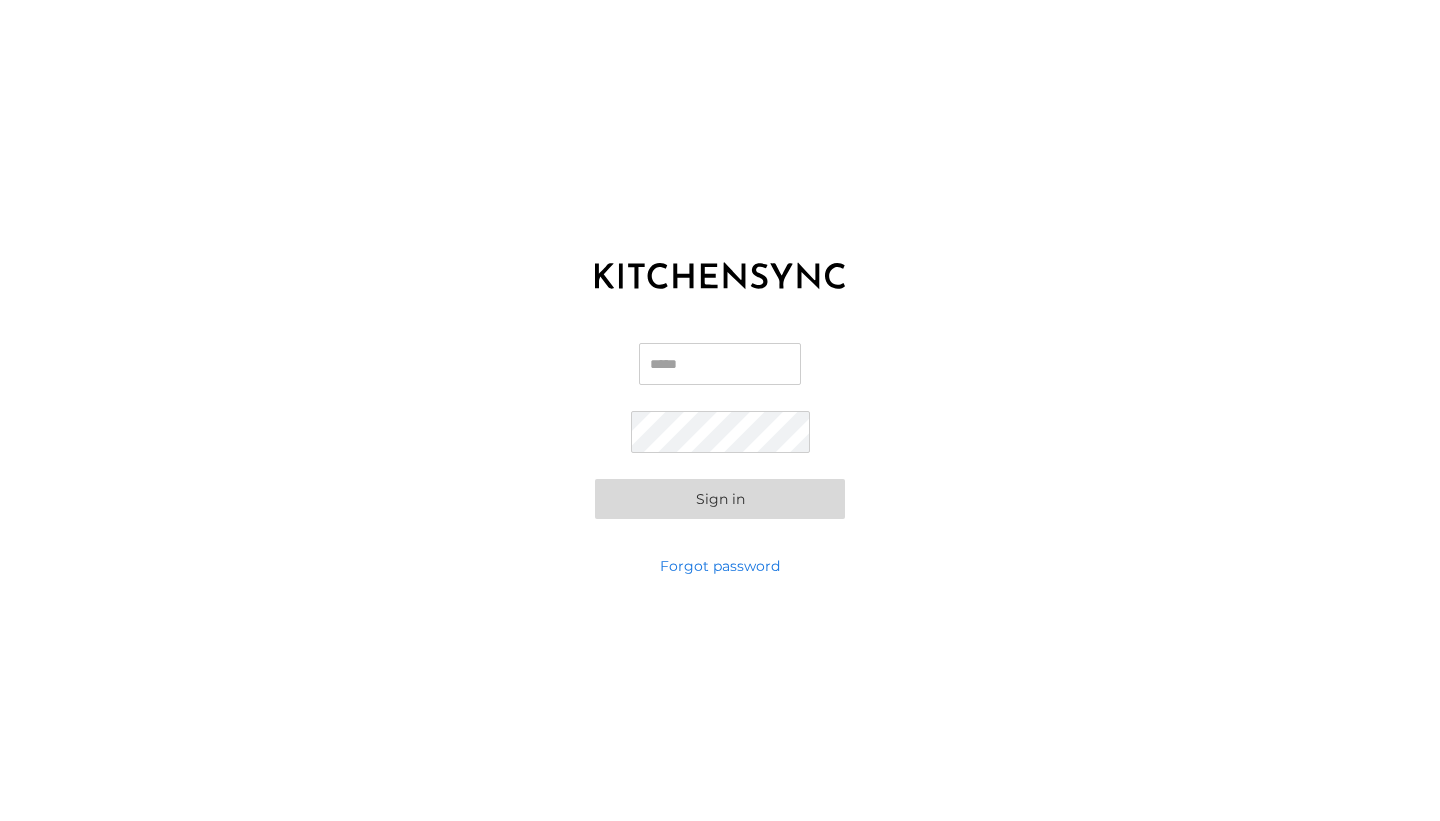 type on "**********" 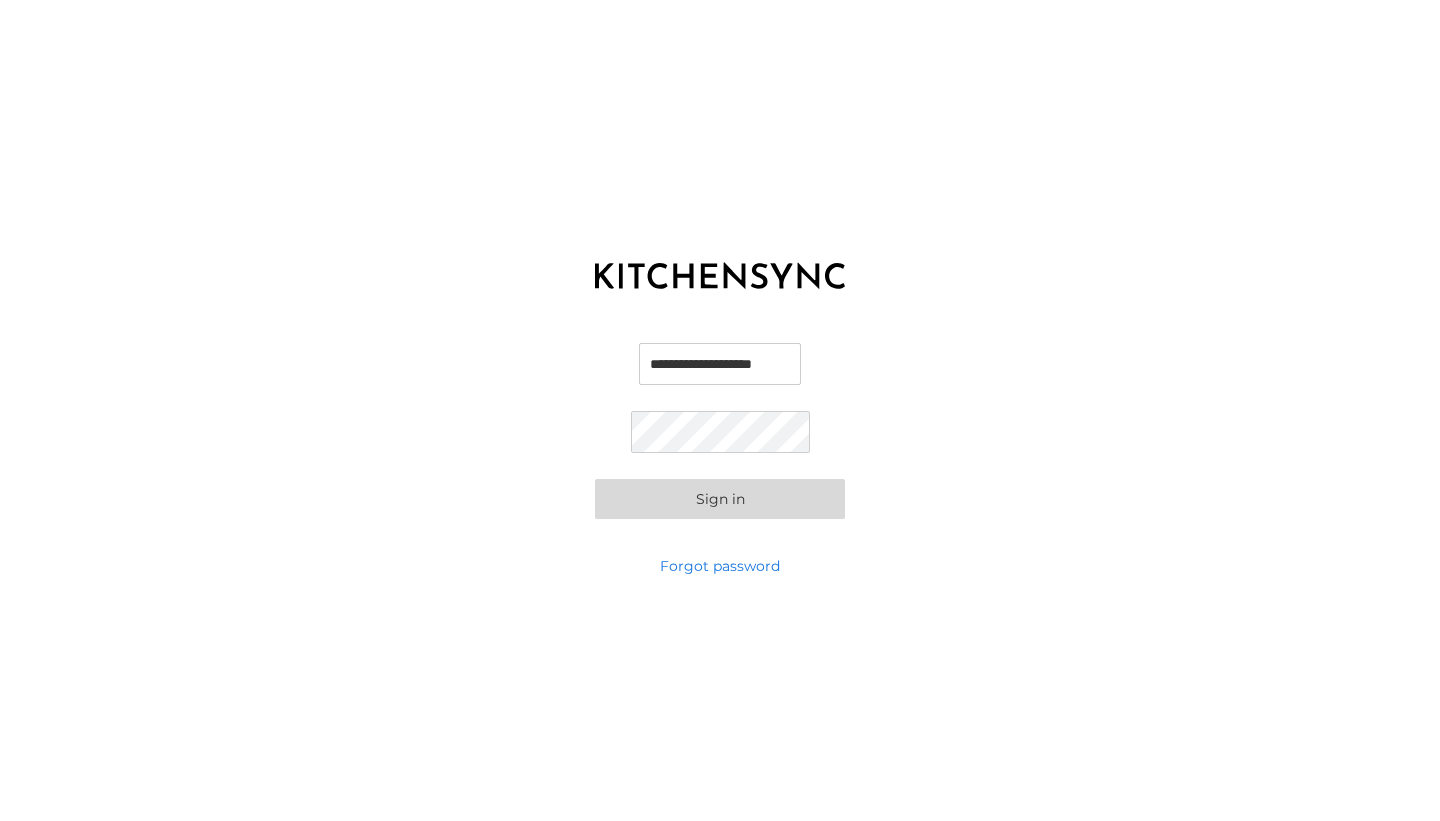 click on "Sign in" at bounding box center (720, 499) 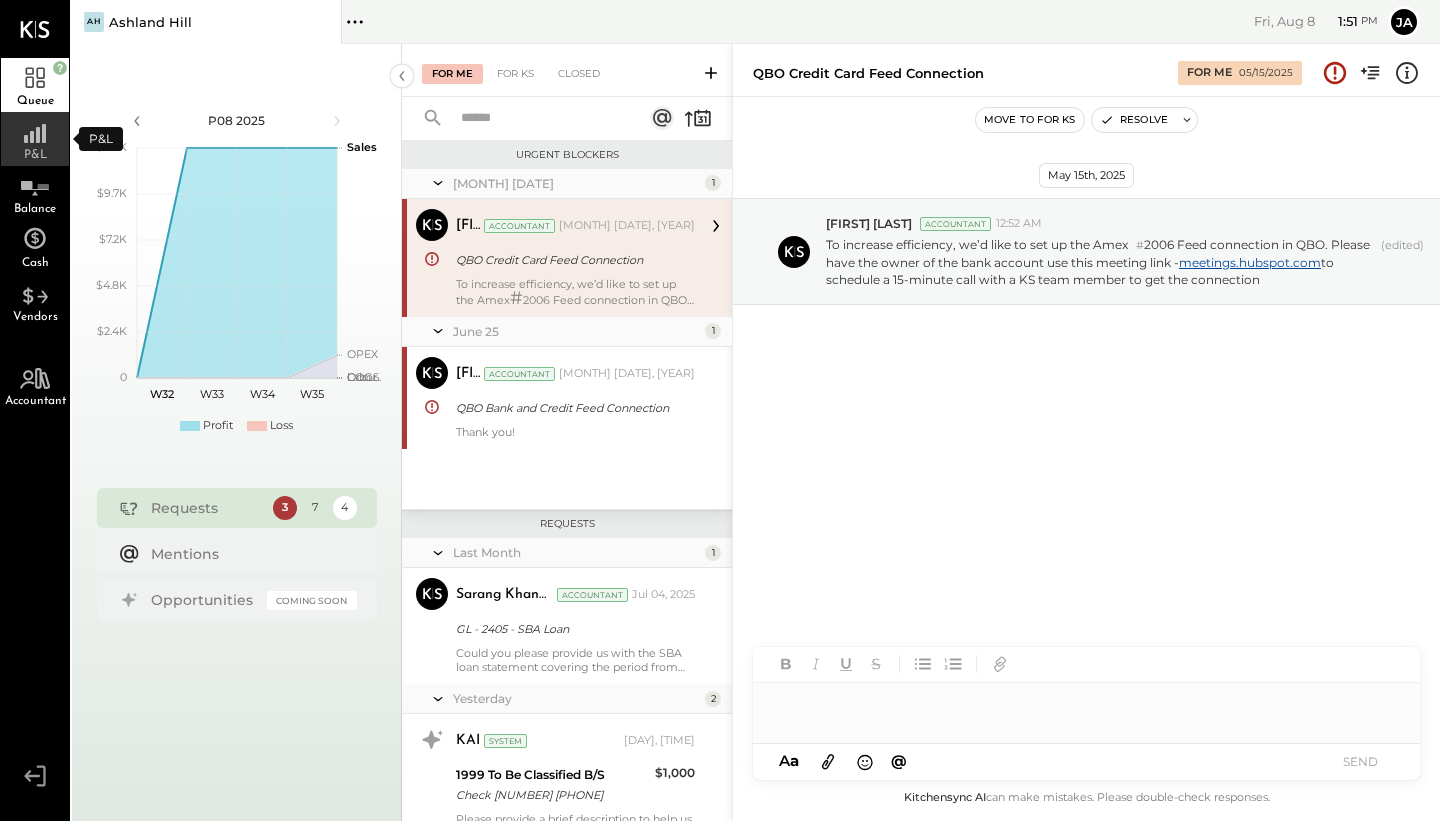click 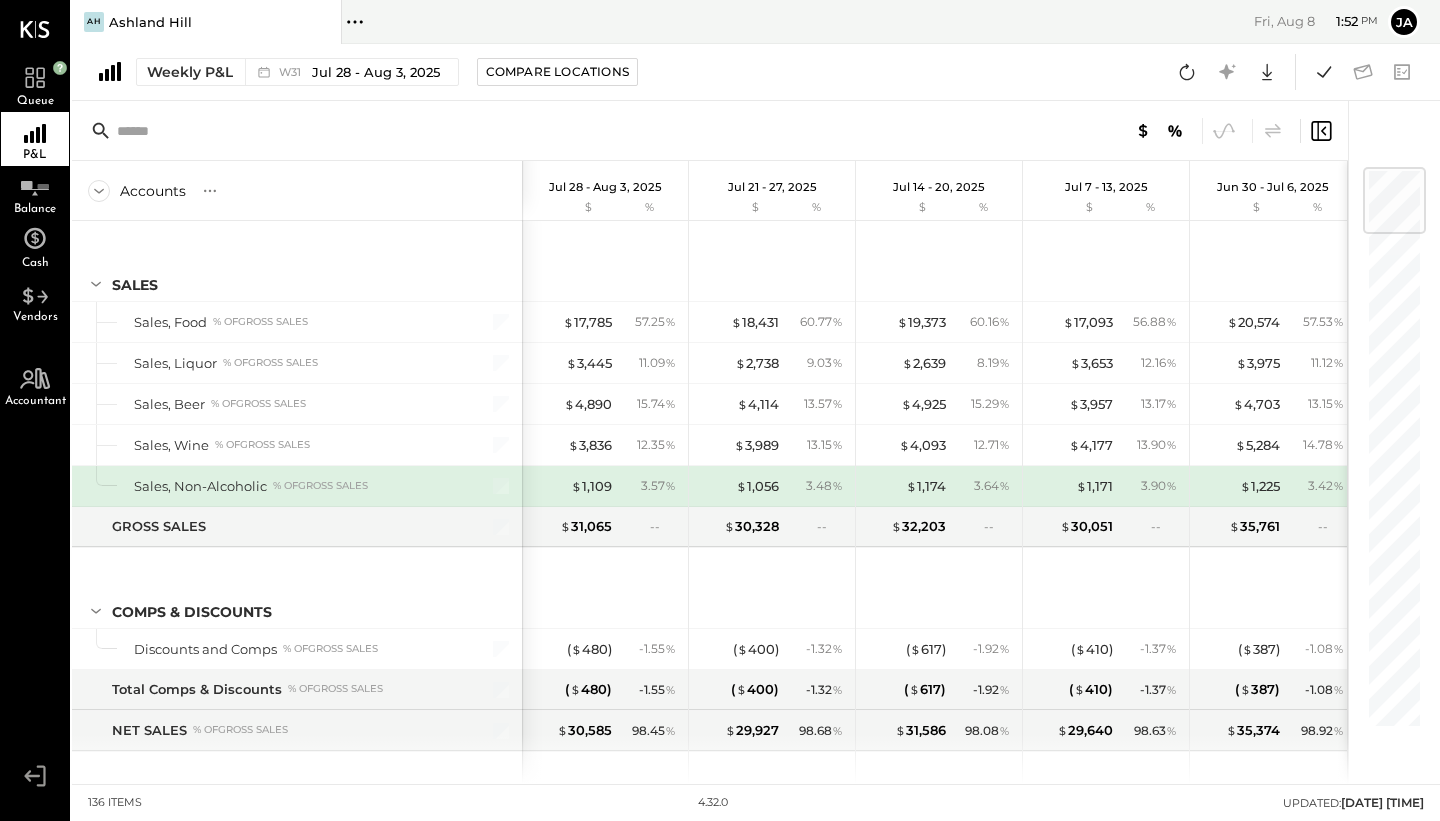 scroll, scrollTop: 4, scrollLeft: 0, axis: vertical 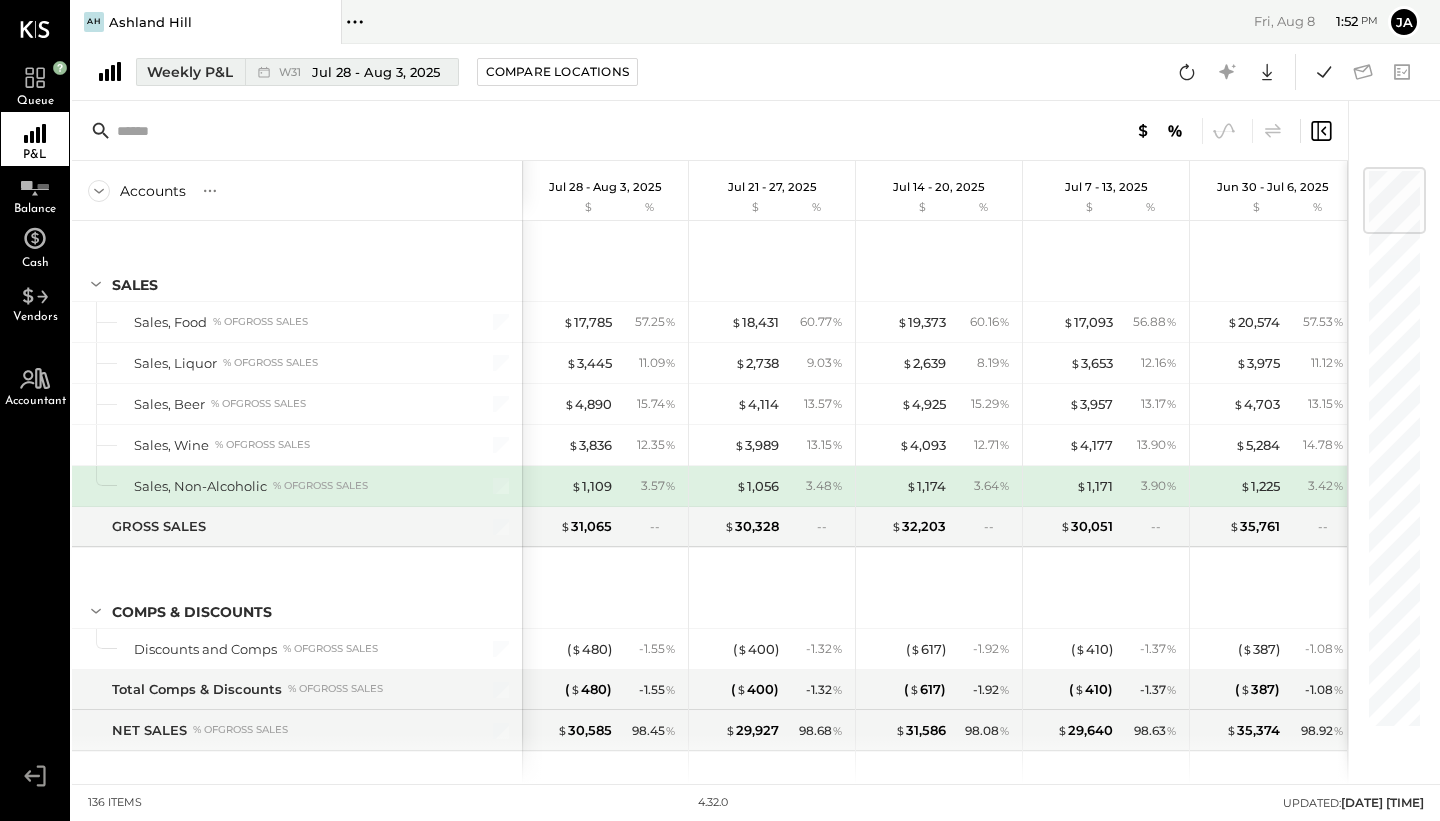 click on "Jul 28 - Aug 3, 2025" at bounding box center [376, 72] 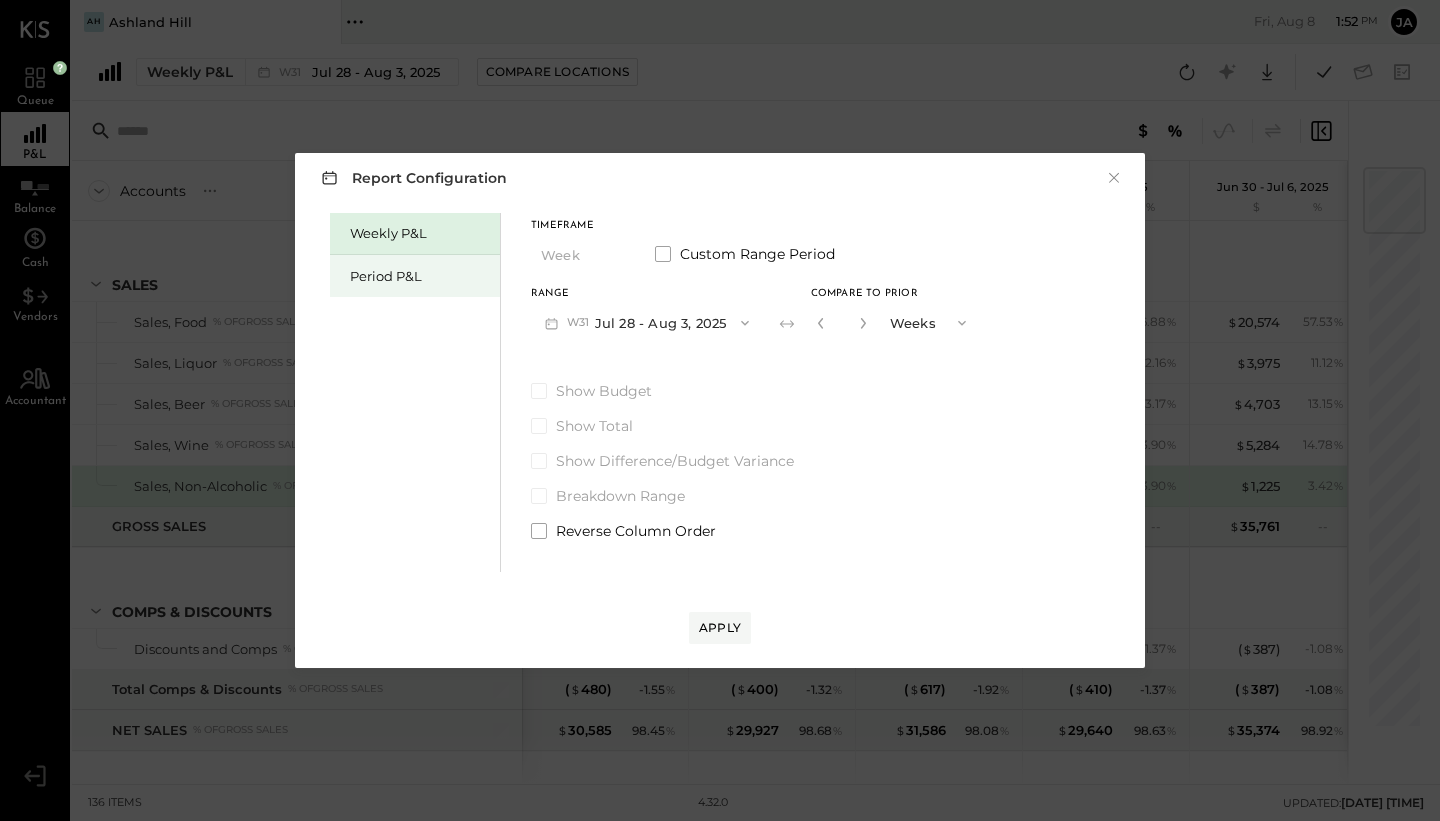 click on "Period P&L" at bounding box center [420, 276] 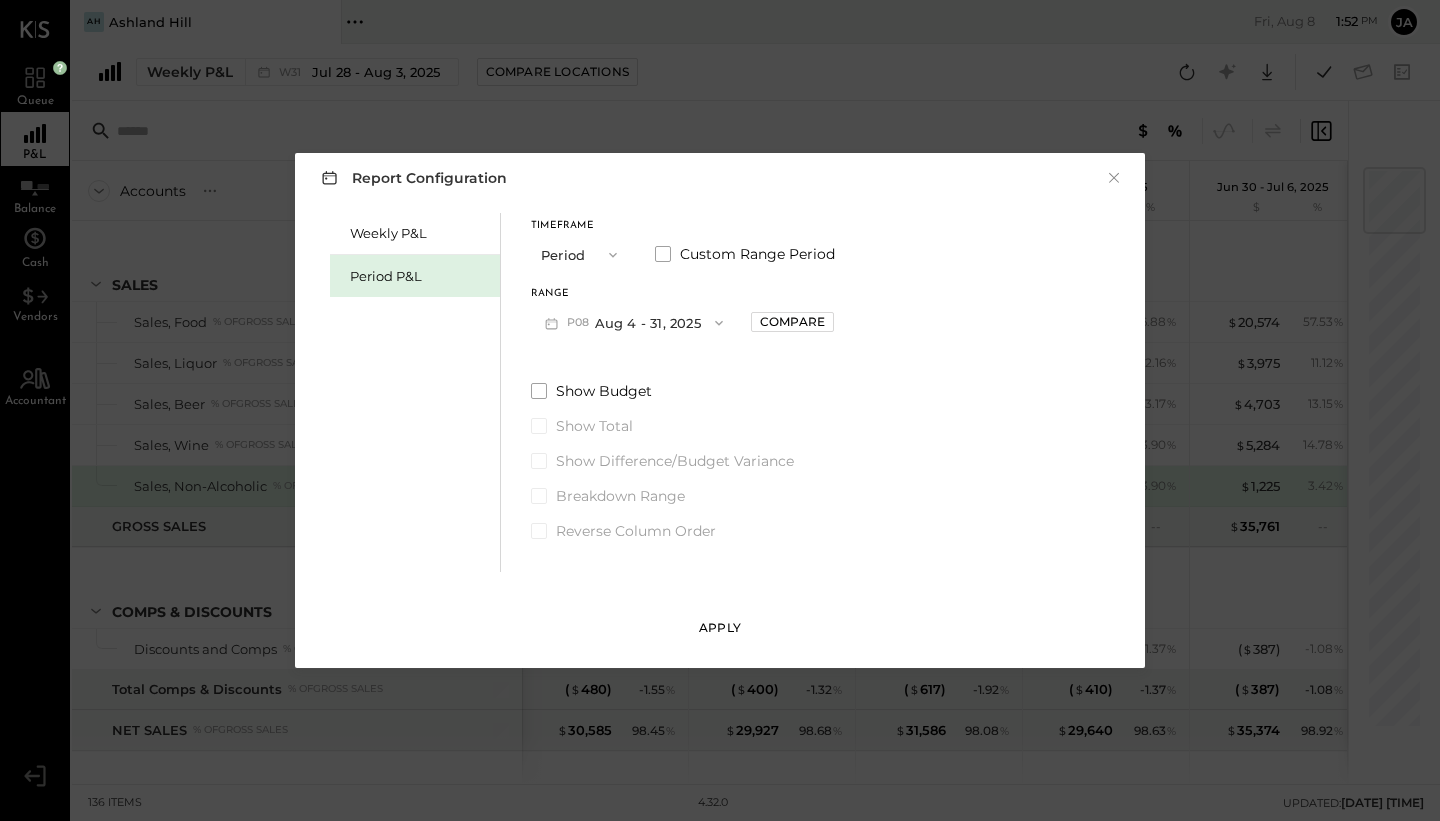 click on "Apply" at bounding box center (720, 627) 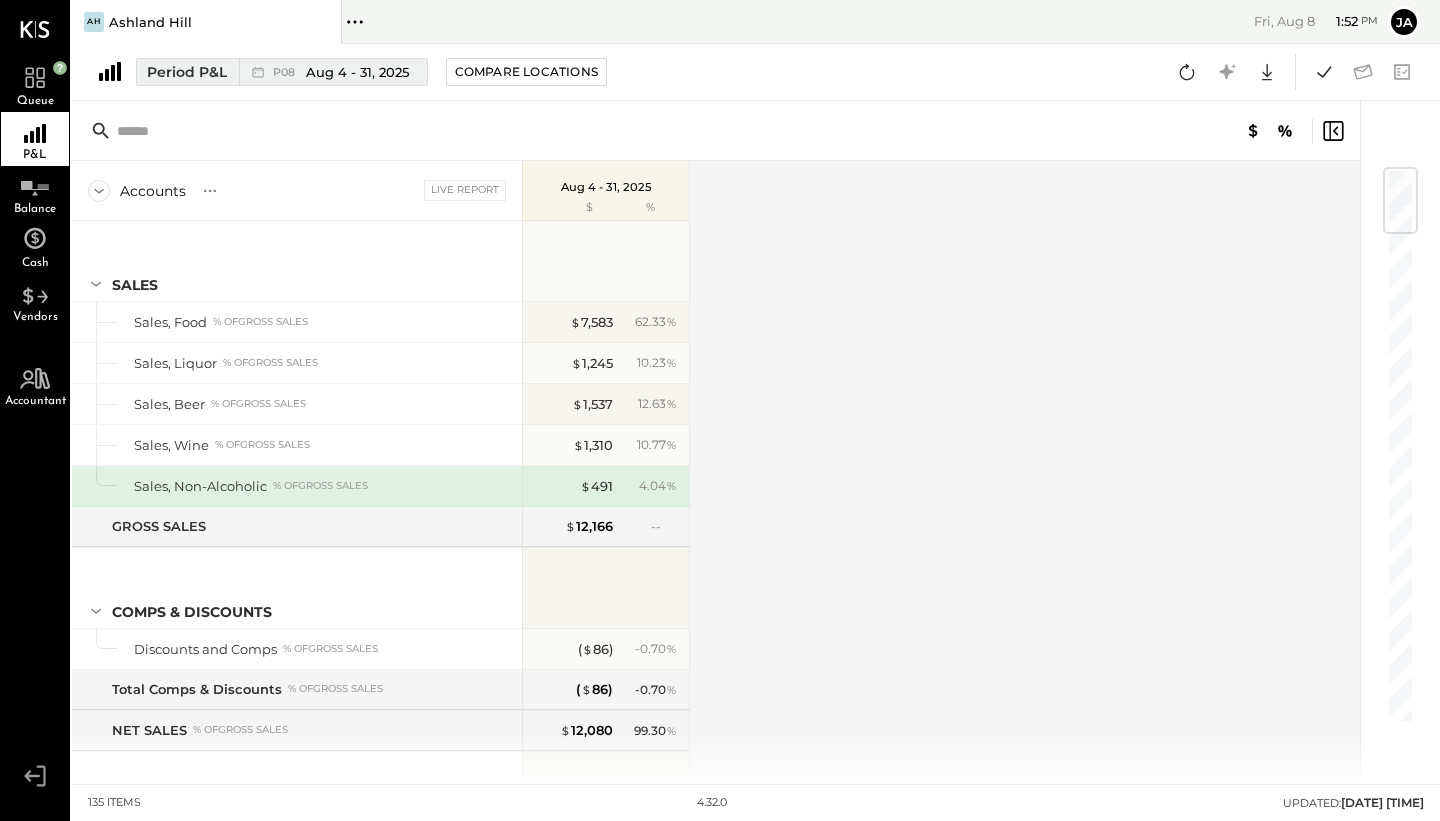 click on "P08 Aug 4 - 31, 2025" at bounding box center (328, 72) 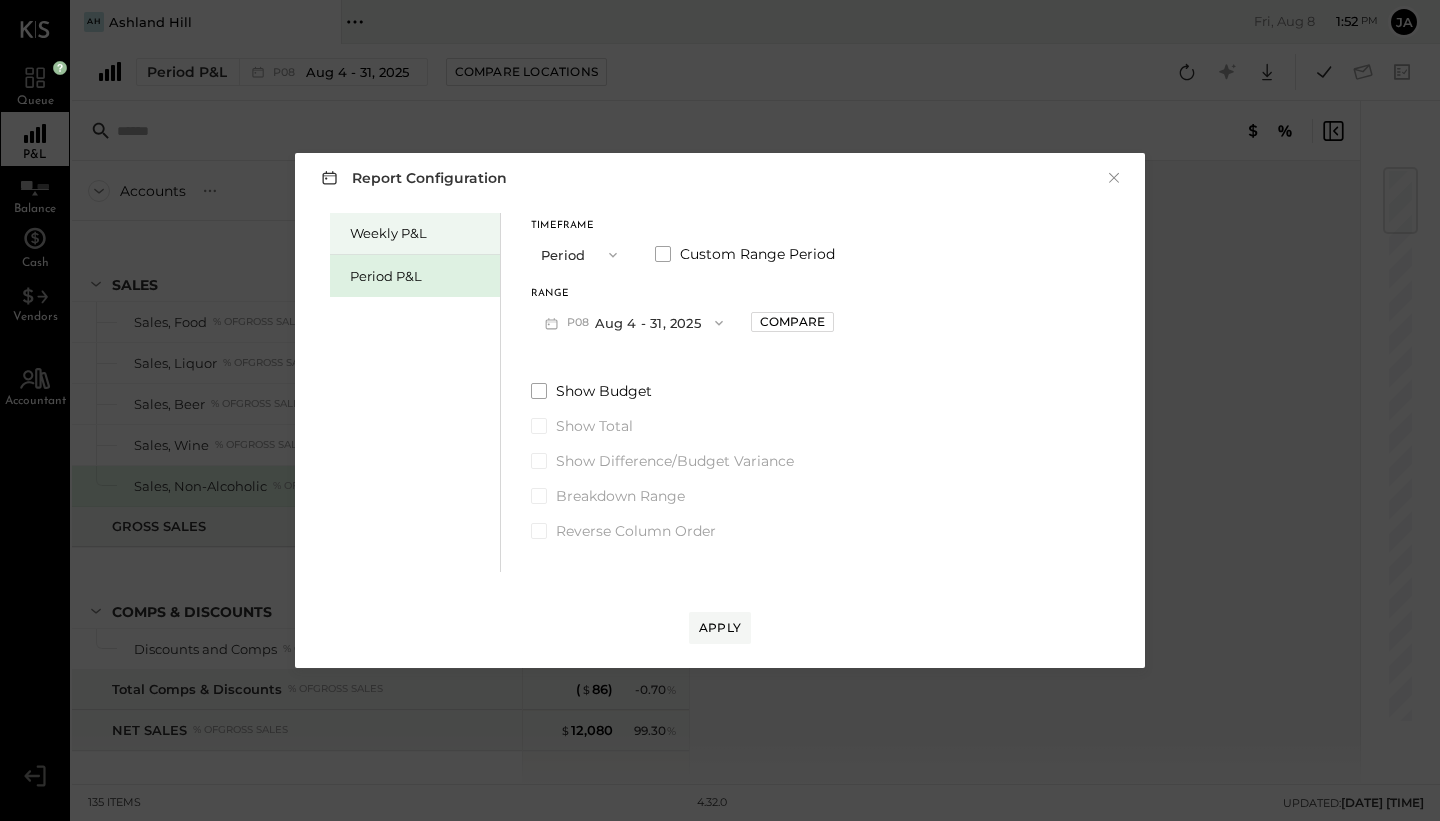 click on "Weekly P&L" at bounding box center (420, 233) 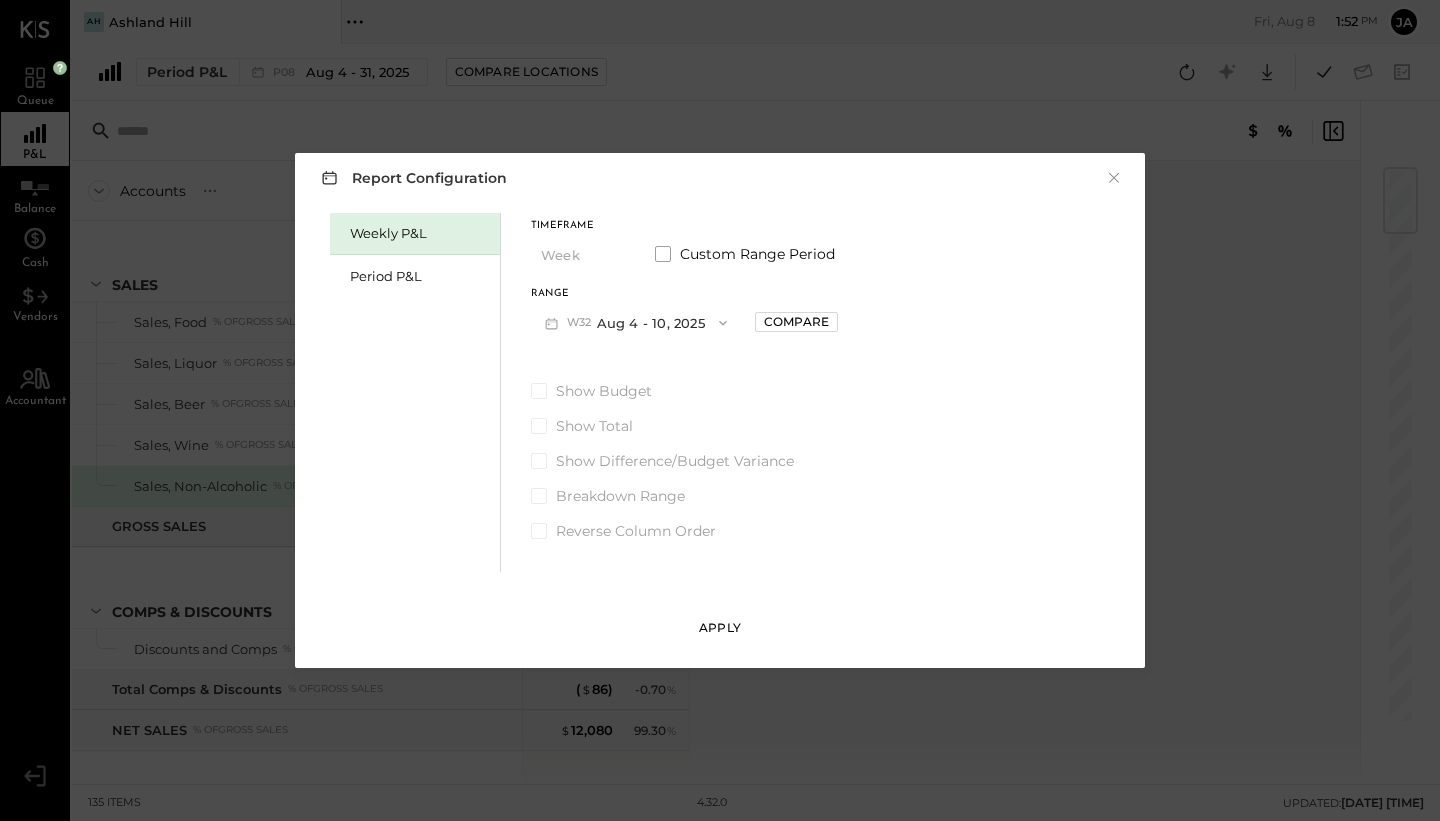 click on "Apply" at bounding box center [720, 627] 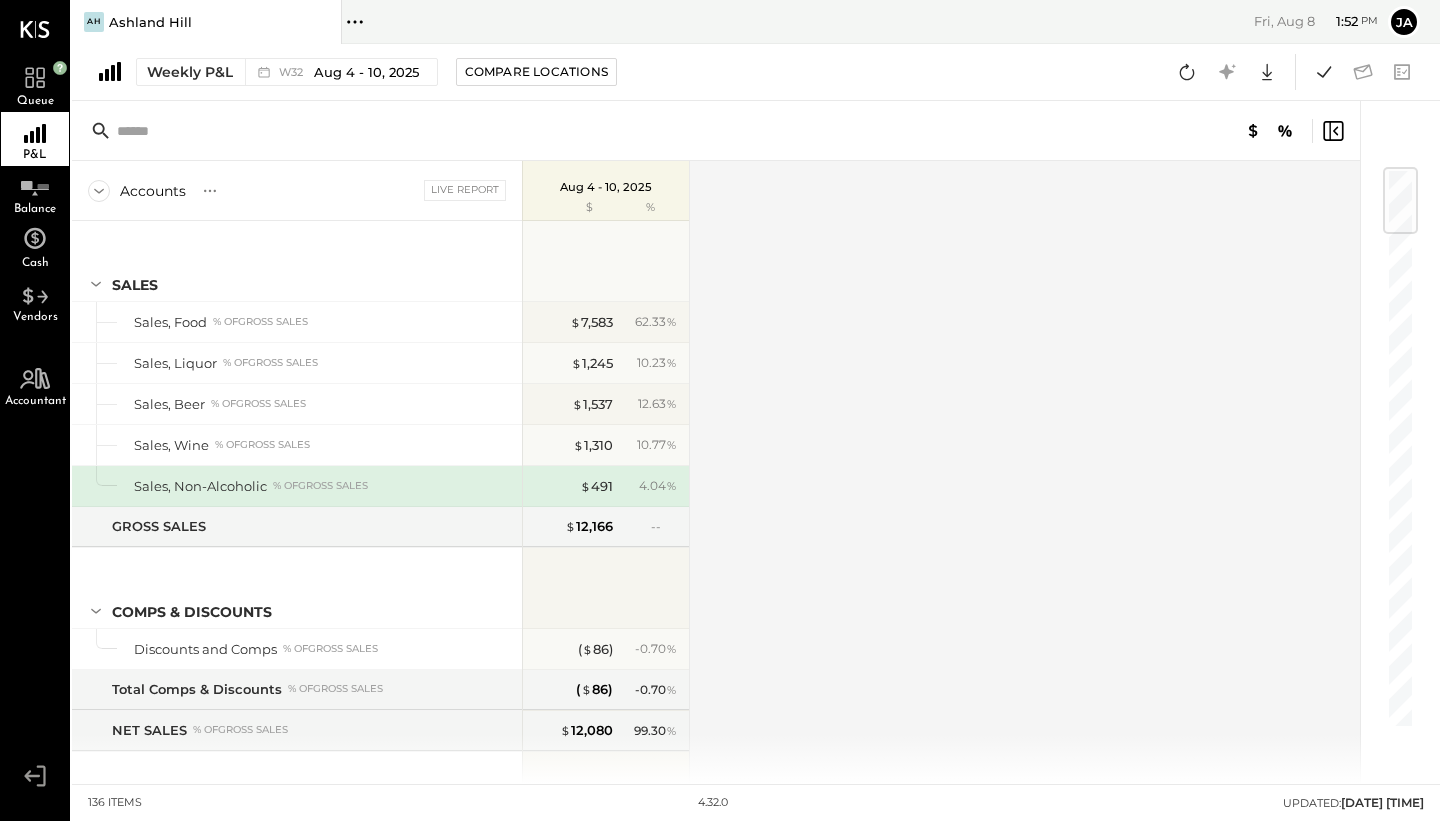 click on "Accounts S % GL Live Report Aug [DATE] - [DATE], [YEAR] $ % SALES Sales, Food % of  (4105) Sales, Food Sales, Liquor % of  (4110) Sales, Liquor Sales, Beer % of  (4115) Sales, Beer Sales, Wine % of  (4110) Sales, Liquor Sales, Non-Alcoholic % of  (4105) Sales, Food GROSS SALES Comps & Discounts Discounts and Comps % of  (4105) Sales, Food Total Comps & Discounts % of  (4105) Sales, Food NET SALES % of  (4105) Sales, Food COST OF GOODS SOLD (COGS) COGS, Food % of  (4105) Sales, Food COGS, Meat & Poultry % of  (4105) Sales, Food COGS, Seafood % of  (4105) Sales, Food COGS, Produce % of  (4105) Sales, Food COGS, Grocery % of  (4105) Sales, Food COGS, Bread % of  (4105) Sales, Food COGS, Dairy % of  (4105) Sales, Food Food Inventory Adjustment % of  (4105) Sales, Food Total COGS, Food % of  (4105) Sales, Food COGS, Beer % of  (4115) Sales, Beer COGS, Draught Beer % of  (4115) Sales, Beer COGS, Bottled Beer % of  (4115) Sales, Beer Total COGS, Beer % of  (4115) Sales, Beer COGS, Liquor % of  (4110) Sales, Liquor COGS, Bar Groceries % of  (4110) Sales, Liquor % of  Total COGS, Liquor" at bounding box center (717, 472) 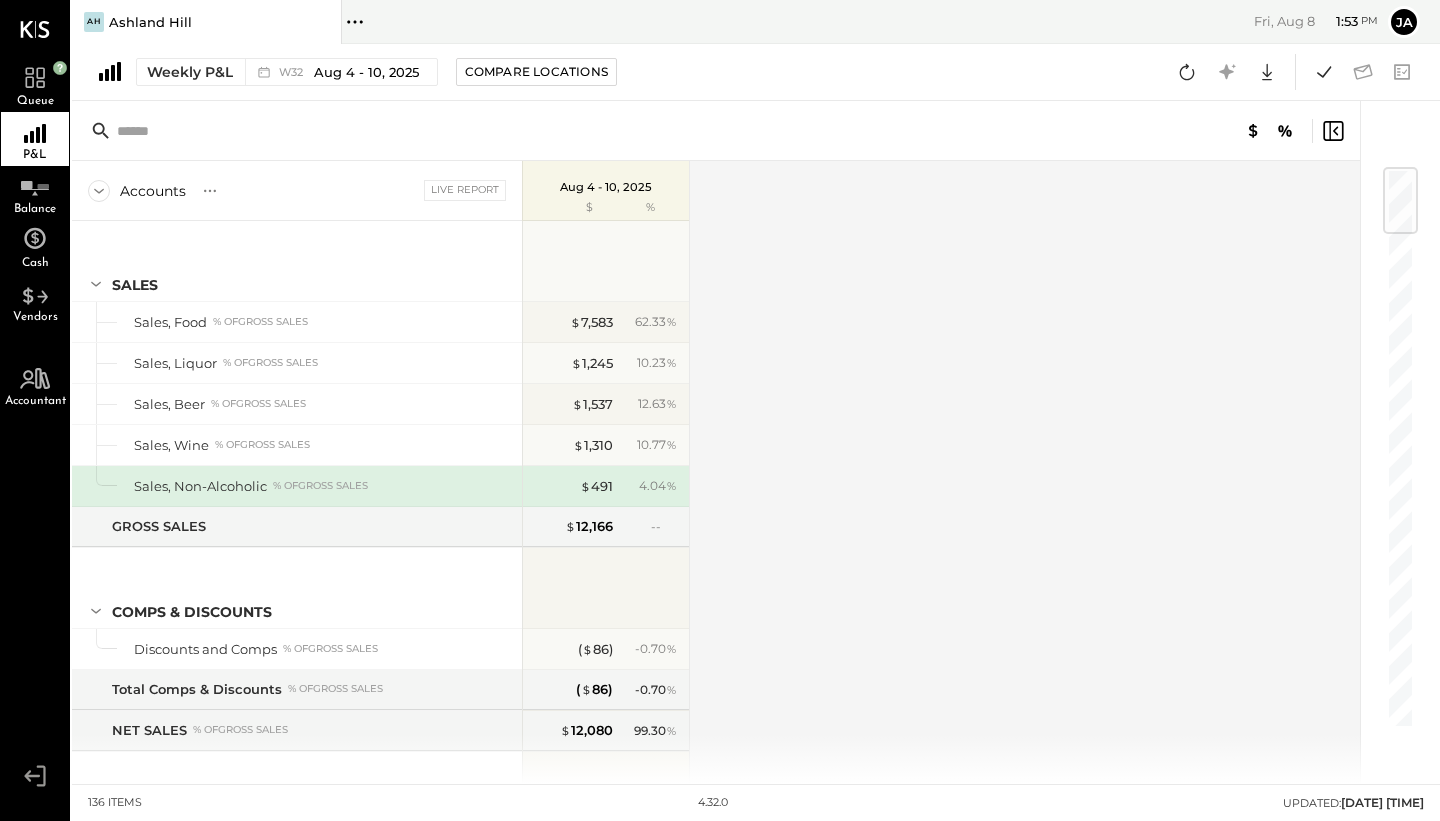 click on "Queue P&L Balance Cash Vendors Accountant v 4.32.0 AH [LOCATION] [LOCATION]  ( 1 ) [LOCATION] No locations detected Fri, Aug 8   1 : 53   pm ja User Profile Weekly P&L   W32 Aug [DATE] - [DATE], [YEAR] Compare Locations Google Sheets Excel Accounts S % GL Live Report Aug [DATE] - [DATE], [YEAR] $ % SALES Sales, Food % of  (4105) Sales, Food Sales, Liquor % of  (4110) Sales, Liquor Sales, Beer % of  (4115) Sales, Beer Sales, Wine % of  (4110) Sales, Liquor Sales, Non-Alcoholic % of  (4105) Sales, Food GROSS SALES Comps & Discounts Discounts and Comps % of  (4105) Sales, Food Total Comps & Discounts % of  (4105) Sales, Food NET SALES % of  (4105) Sales, Food COST OF GOODS SOLD (COGS) COGS, Food % of  (4105) Sales, Food COGS, Meat & Poultry % of  (4105) Sales, Food COGS, Seafood % of  (4105) Sales, Food COGS, Produce % of  (4105) Sales, Food COGS, Grocery % of  (4105) Sales, Food COGS, Bread % of  (4105) Sales, Food COGS, Dairy % of  (4105) Sales, Food Food Inventory Adjustment % of  (4105) Sales, Food Total COGS, Food % of  (4105) Sales, Food COGS, Beer % of  (4115) Sales, Beer" at bounding box center [720, 410] 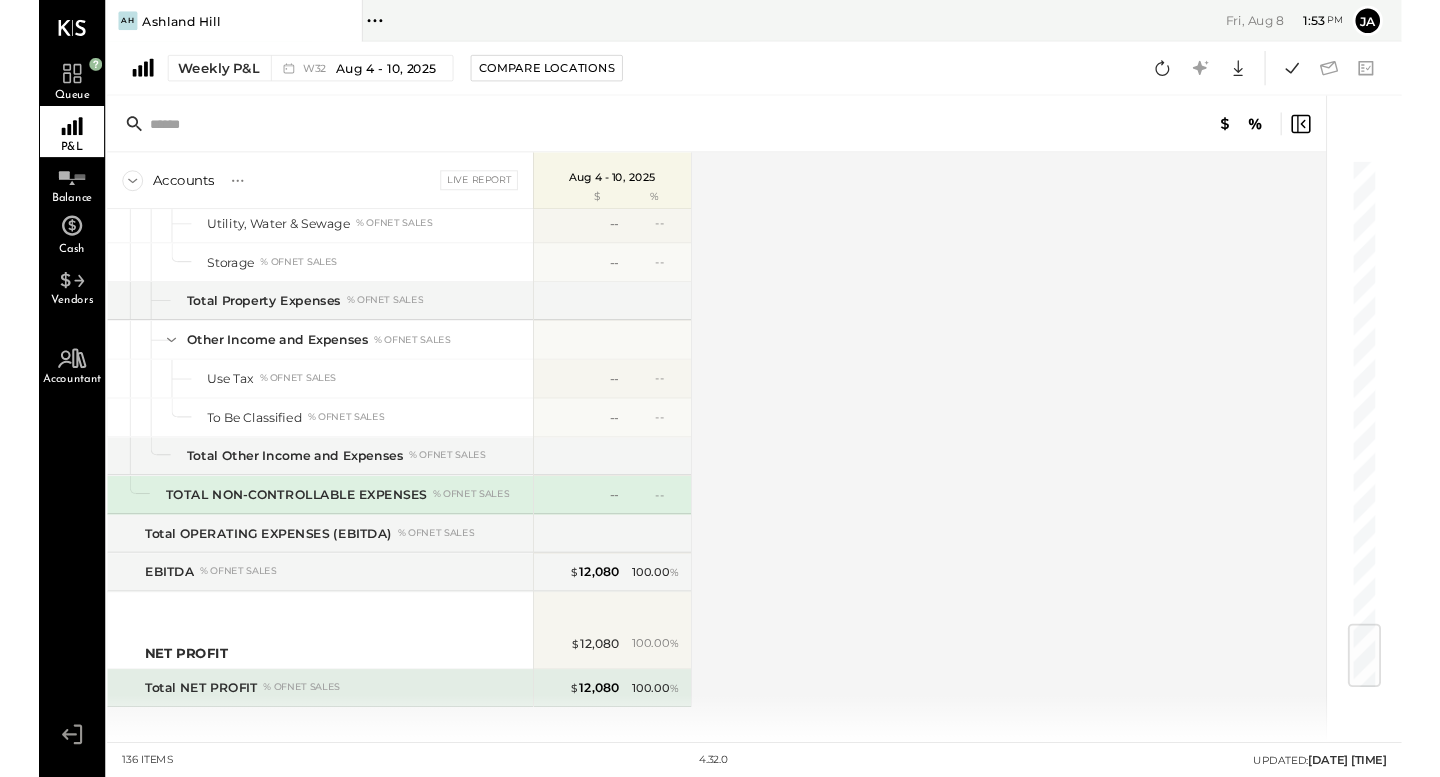scroll, scrollTop: 4155, scrollLeft: 0, axis: vertical 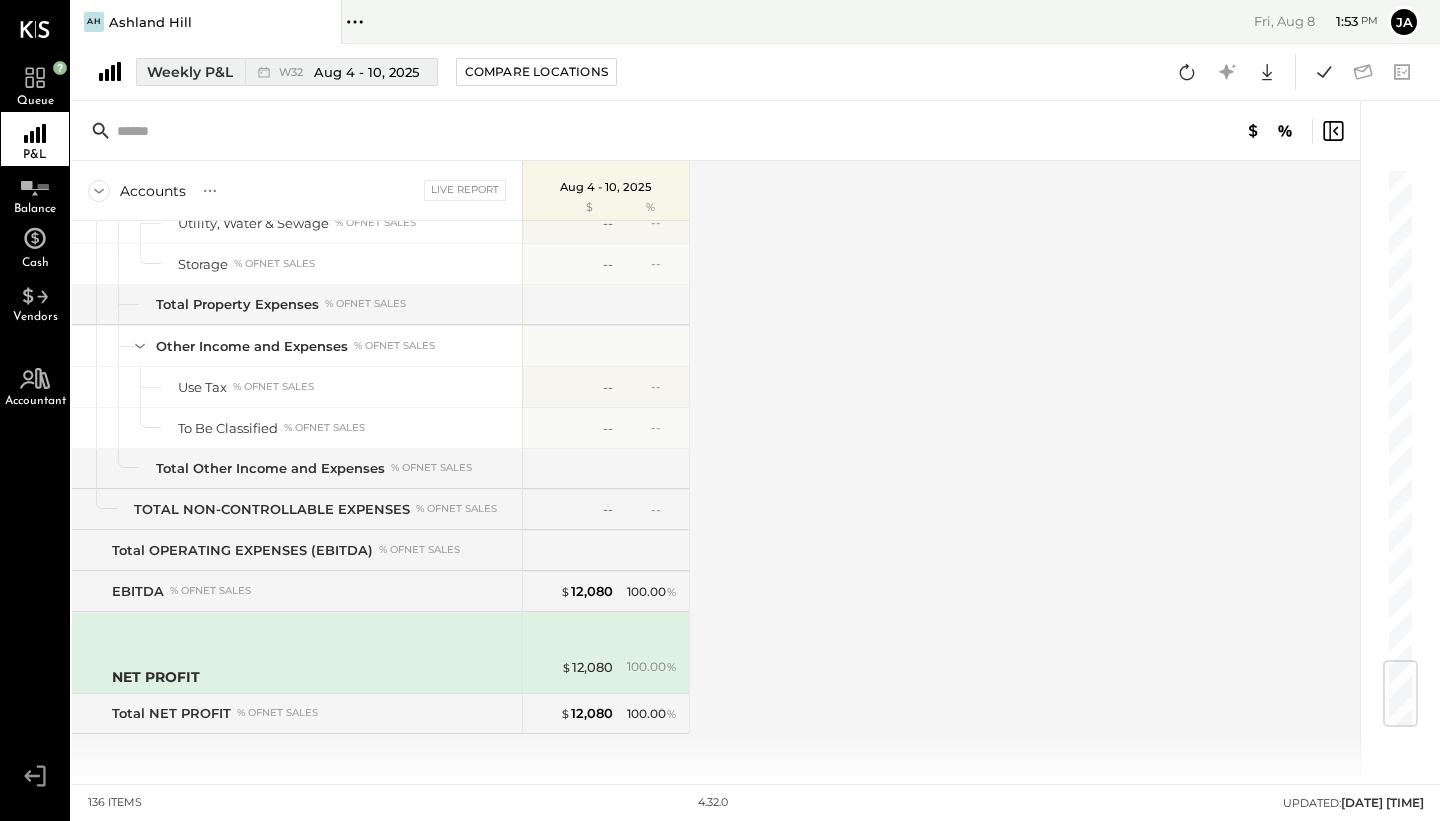 click on "Aug 4 - 10, 2025" at bounding box center (366, 72) 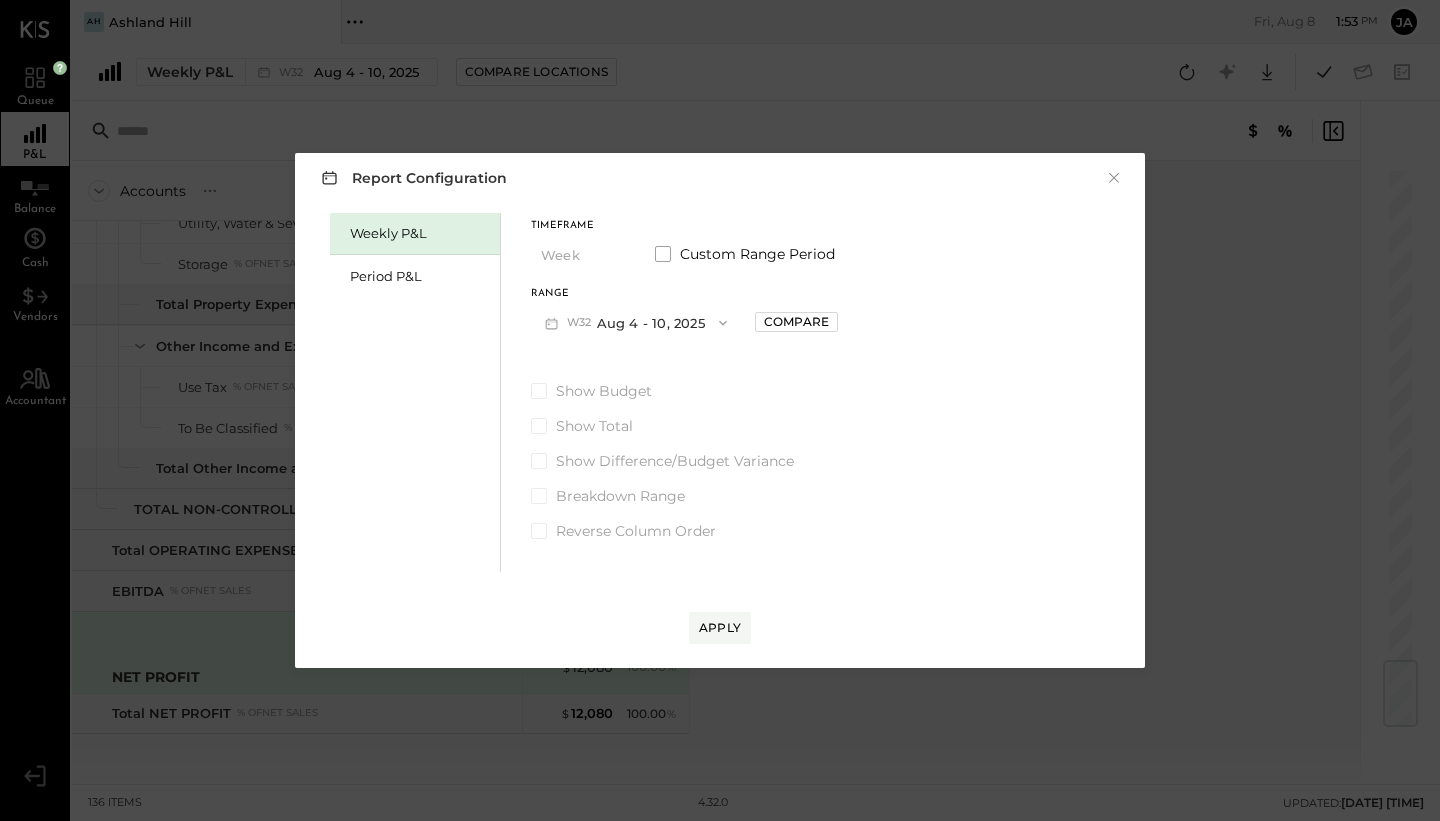 click 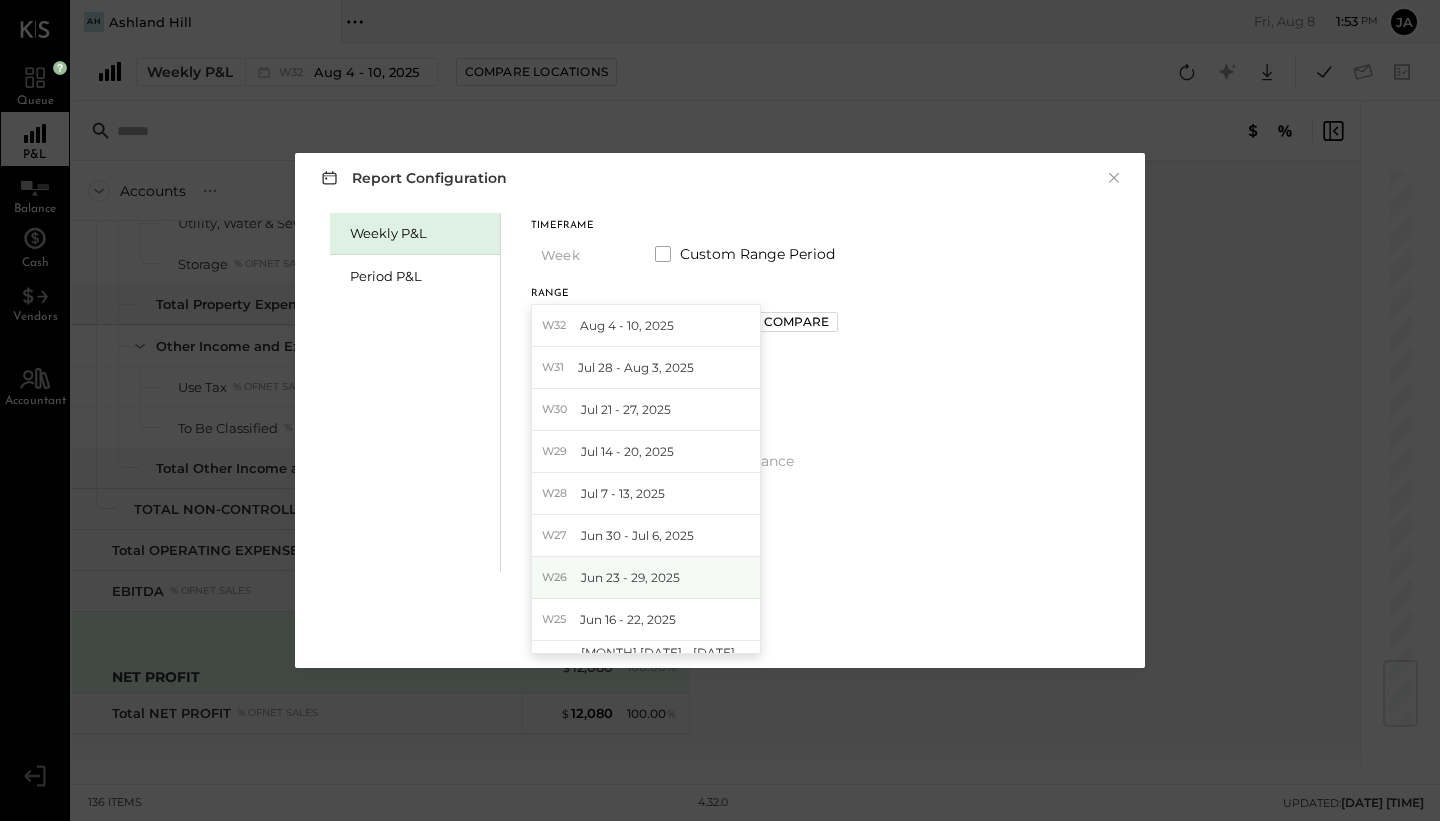 click on "Jun 23 - 29, 2025" at bounding box center [630, 577] 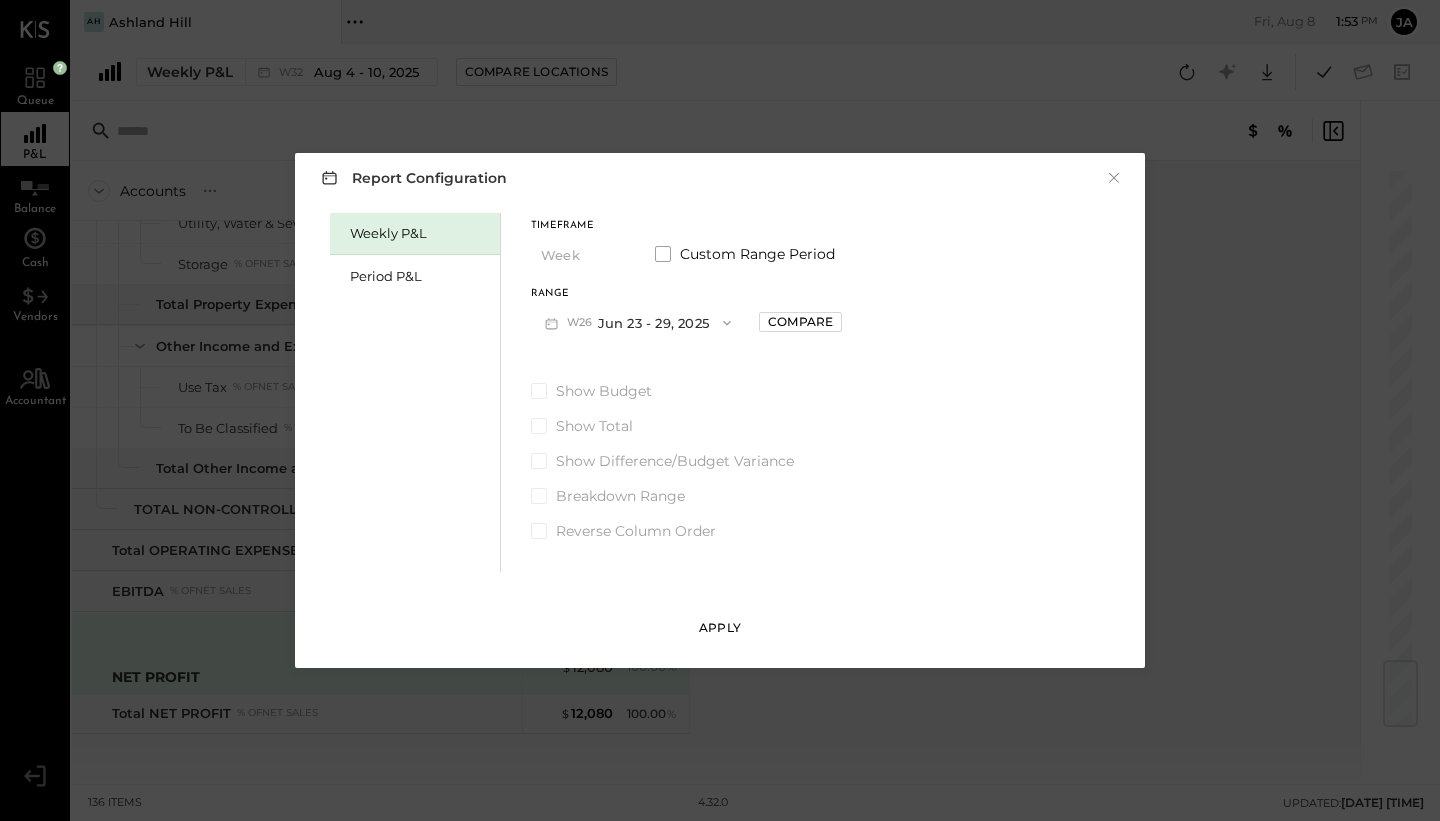 click on "Apply" at bounding box center (720, 627) 